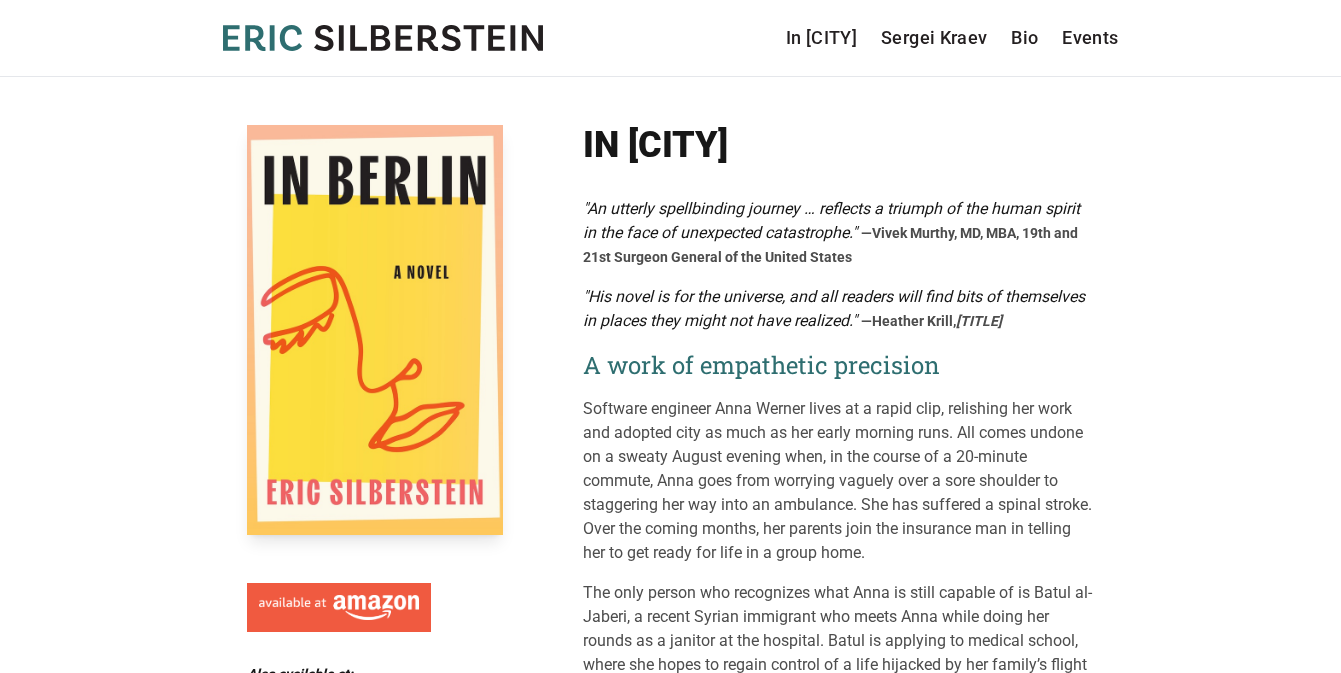 scroll, scrollTop: 0, scrollLeft: 0, axis: both 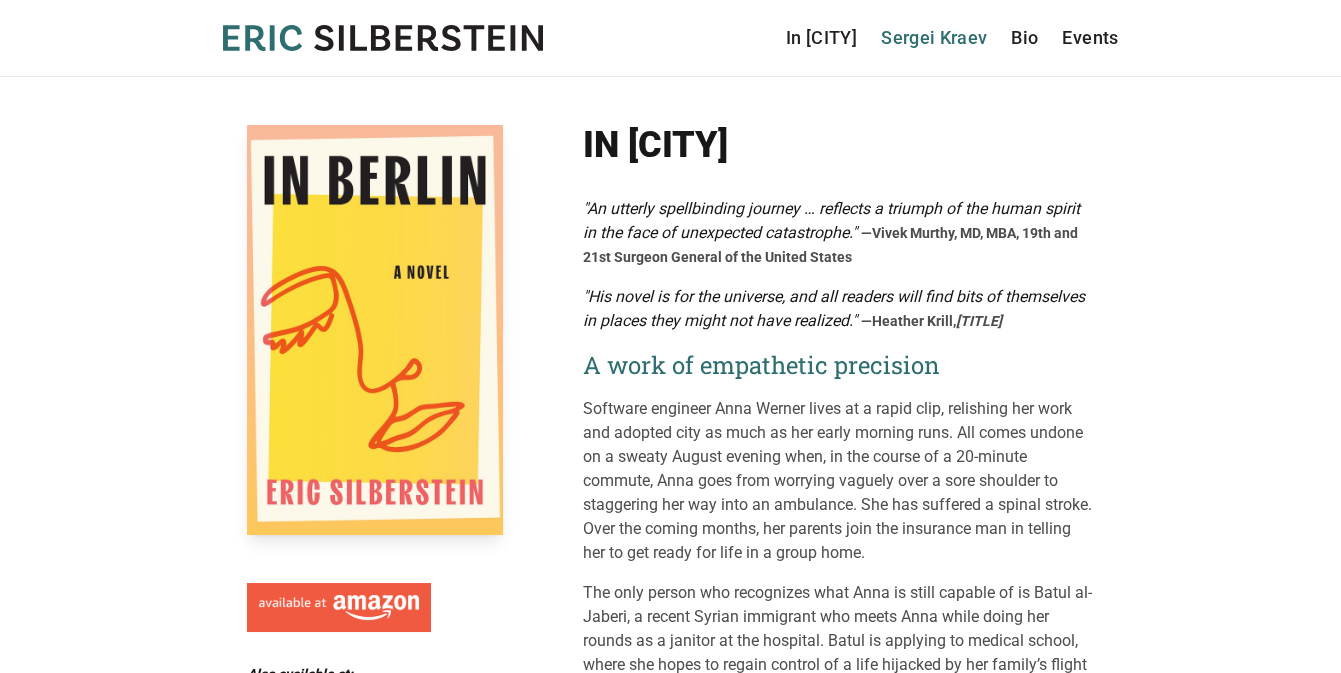 click on "[PERSON]" at bounding box center [934, 38] 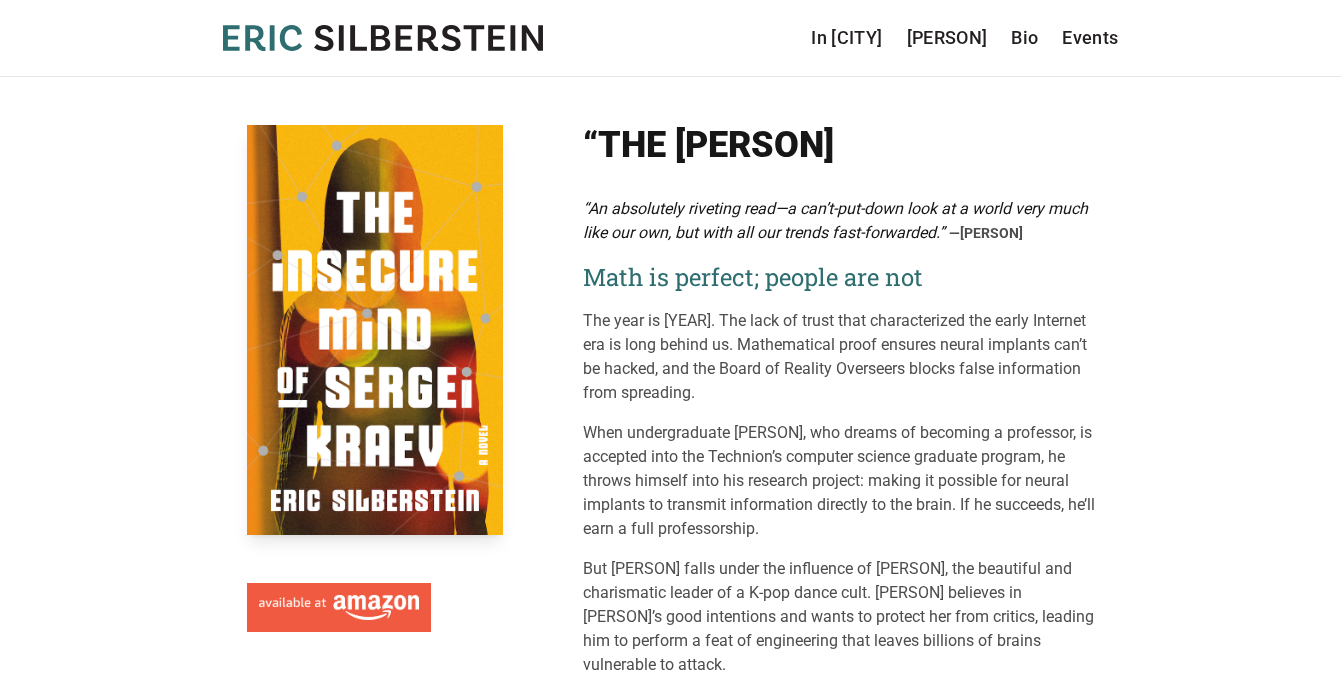 scroll, scrollTop: 0, scrollLeft: 0, axis: both 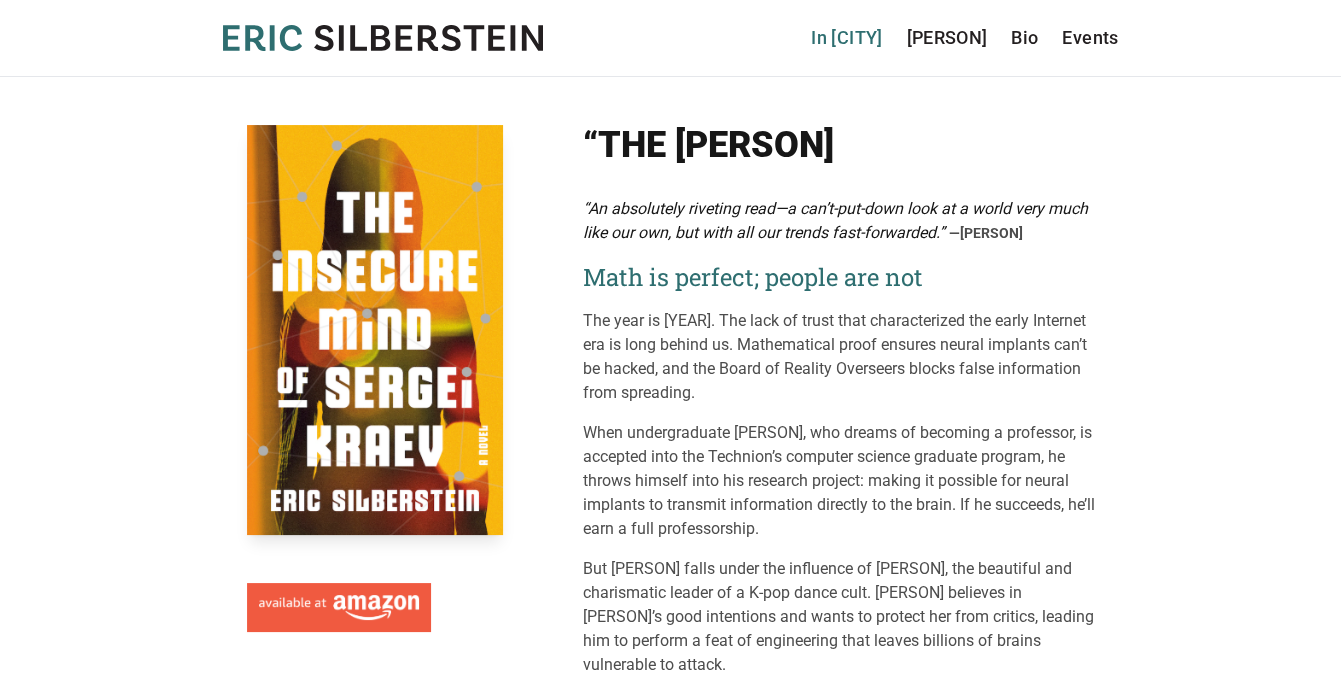 click on "In [CITY]" at bounding box center (846, 38) 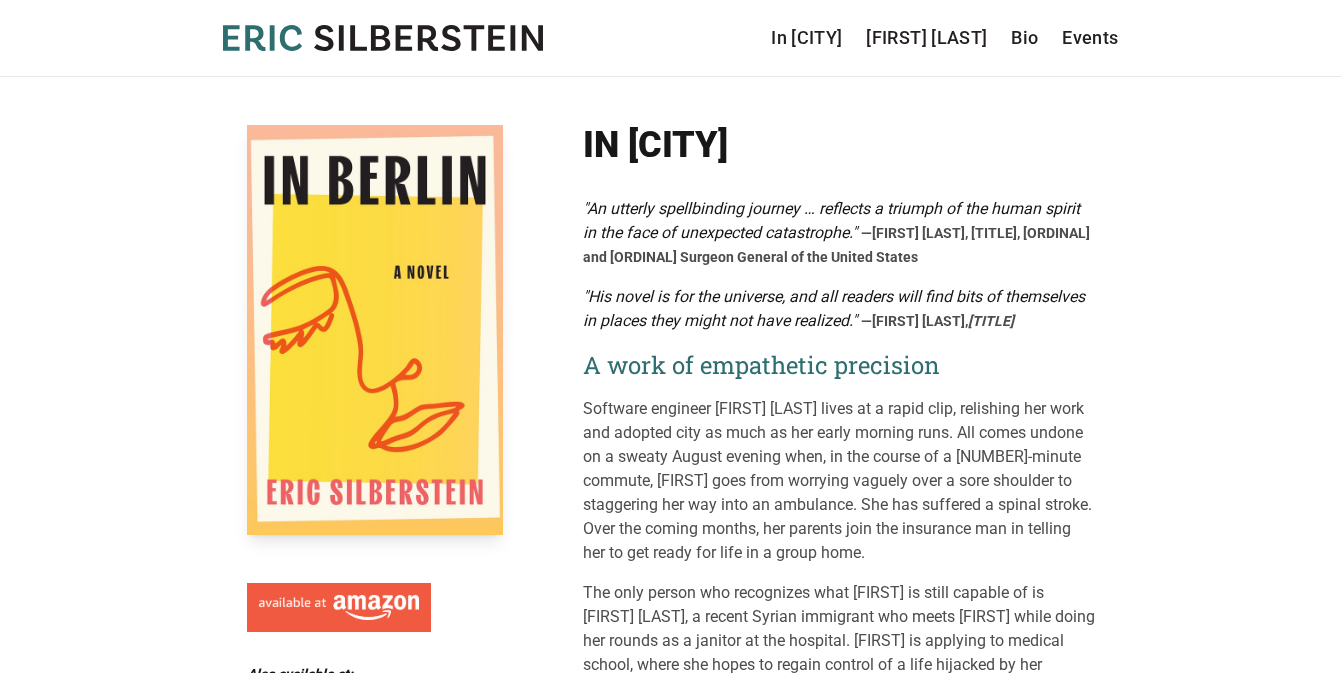 scroll, scrollTop: 0, scrollLeft: 0, axis: both 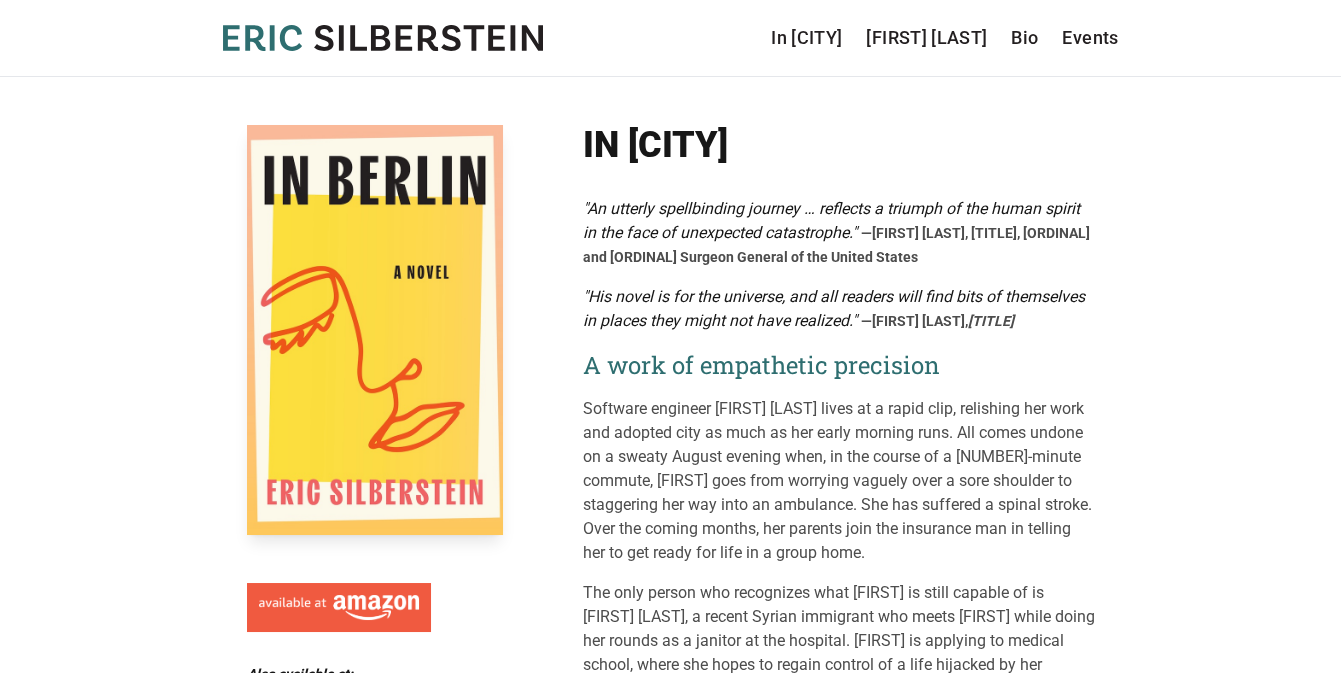 click on "Also available at:
Bookshop ,
Audible ,
Apple Books  and
Barnes & Noble .
In Berlin
"An utterly spellbinding journey … reflects a triumph of the human spirit in the face of unexpected catastrophe."   —Vivek Murthy, MD, MBA, 19th and 21st Surgeon General of the United States
"His novel is for the universe, and all readers will find bits of themselves in places they might not have realized."   —Heather Krill,  True North
“ ," at bounding box center (670, 1778) 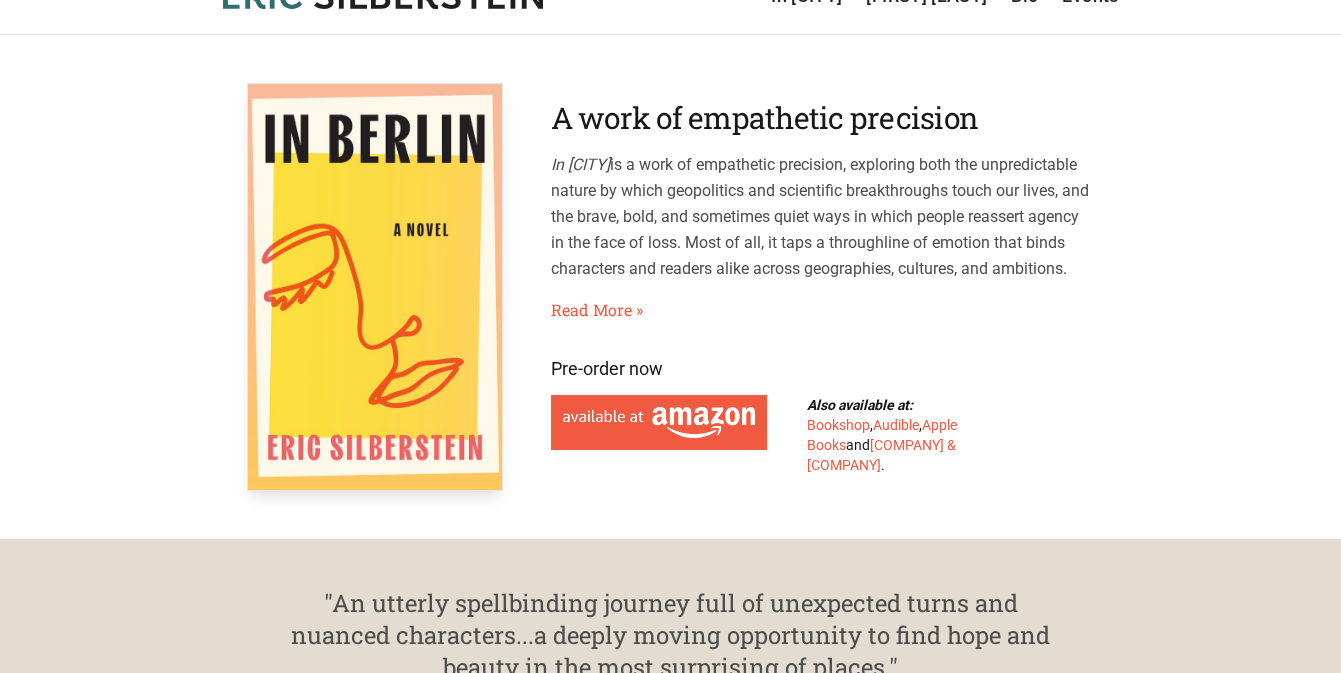 scroll, scrollTop: 0, scrollLeft: 0, axis: both 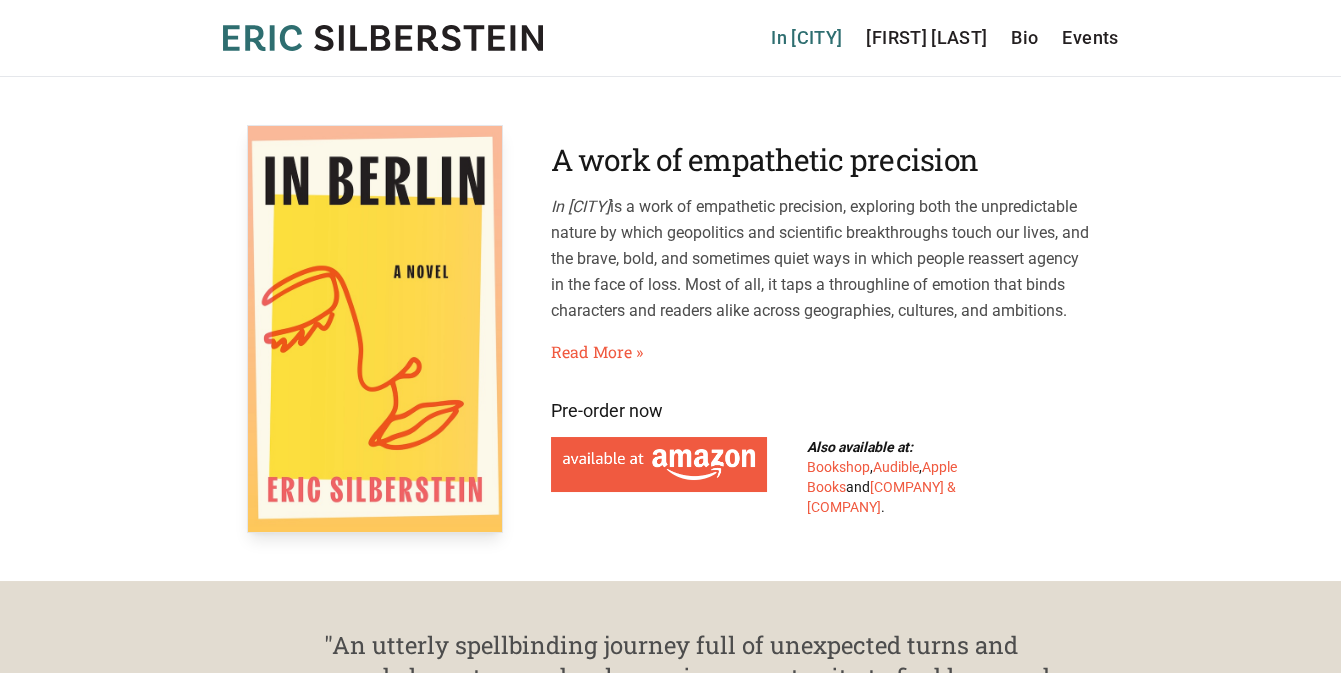 click on "In [CITY]" at bounding box center [806, 38] 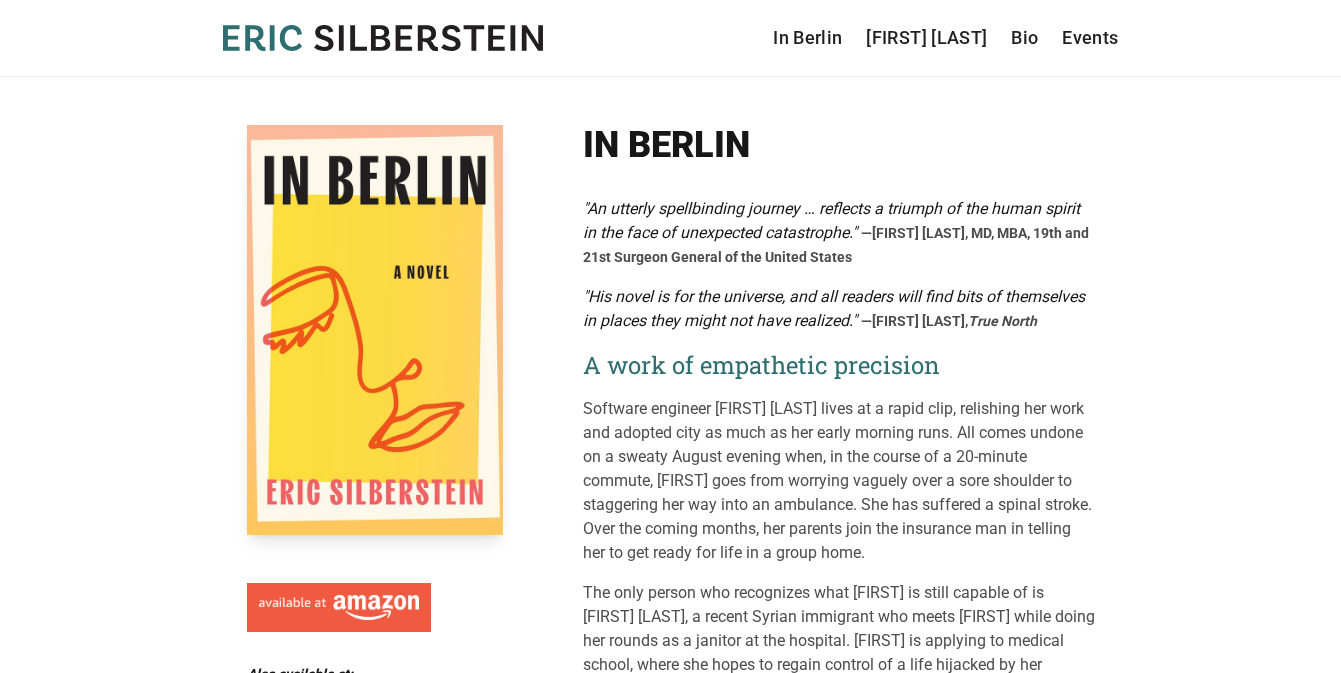 scroll, scrollTop: 0, scrollLeft: 0, axis: both 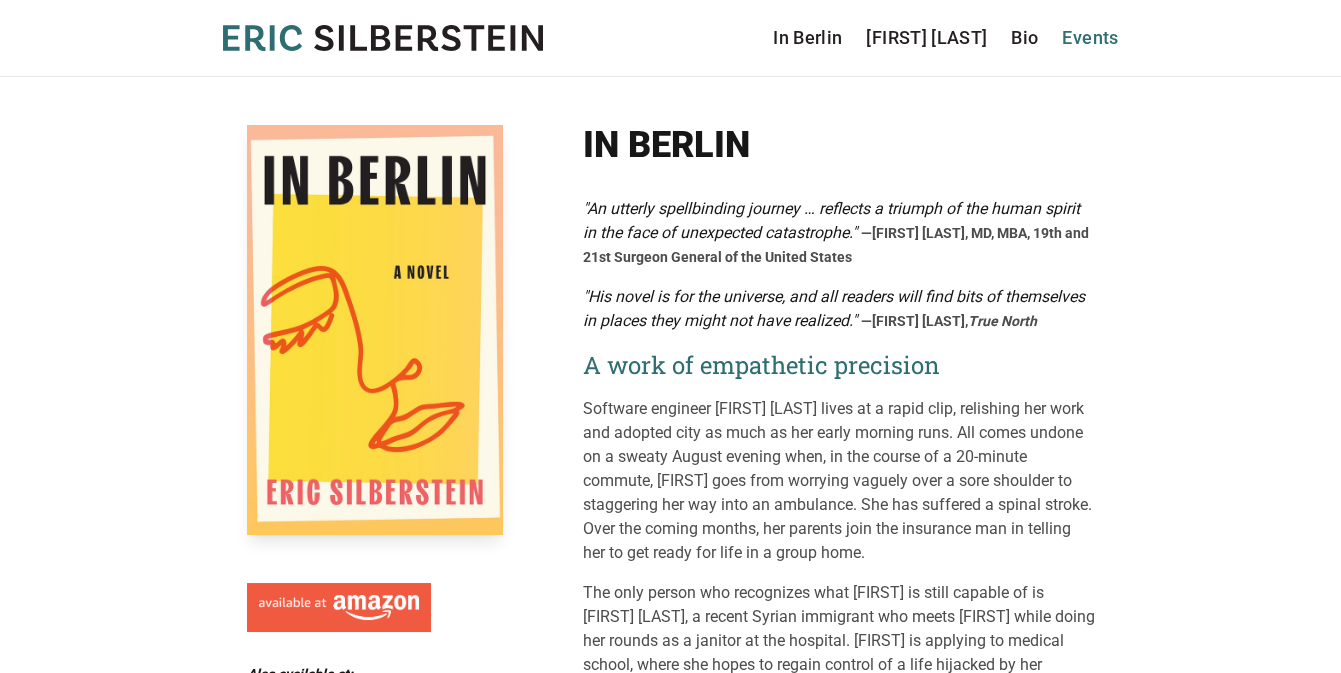 click on "Events" at bounding box center (1090, 38) 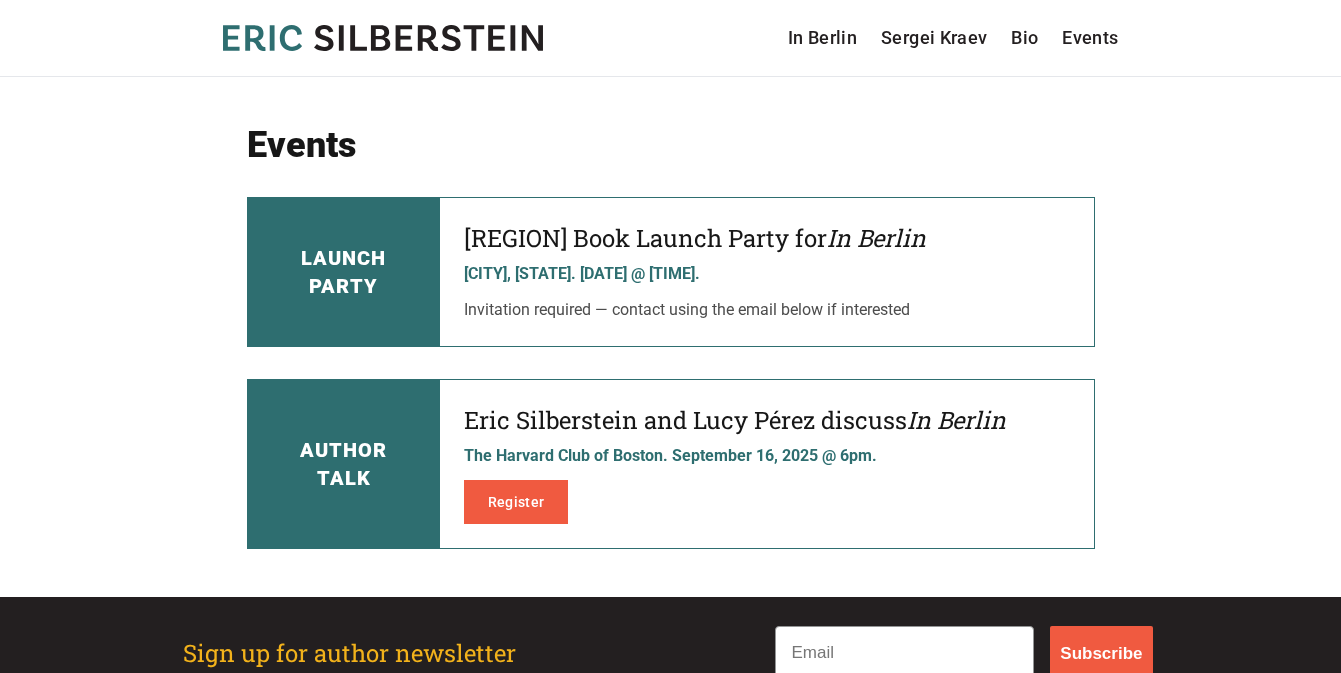 scroll, scrollTop: 0, scrollLeft: 0, axis: both 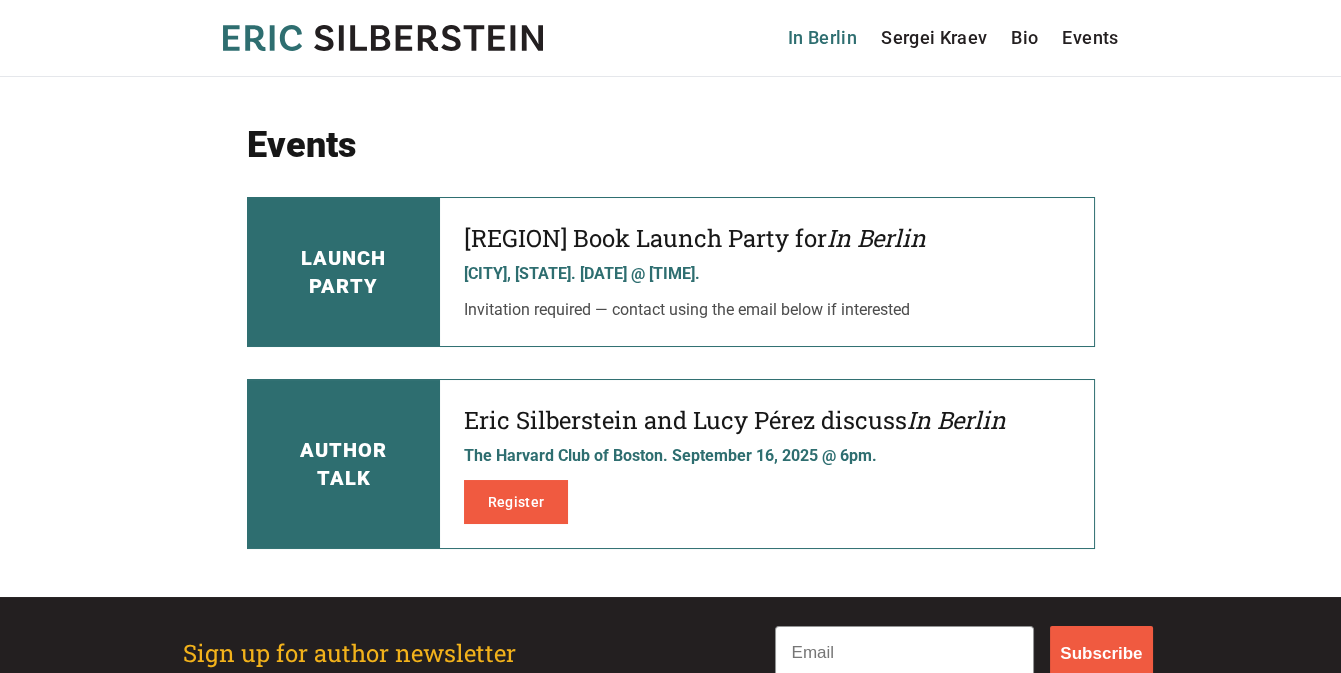 click on "In Berlin" at bounding box center (822, 38) 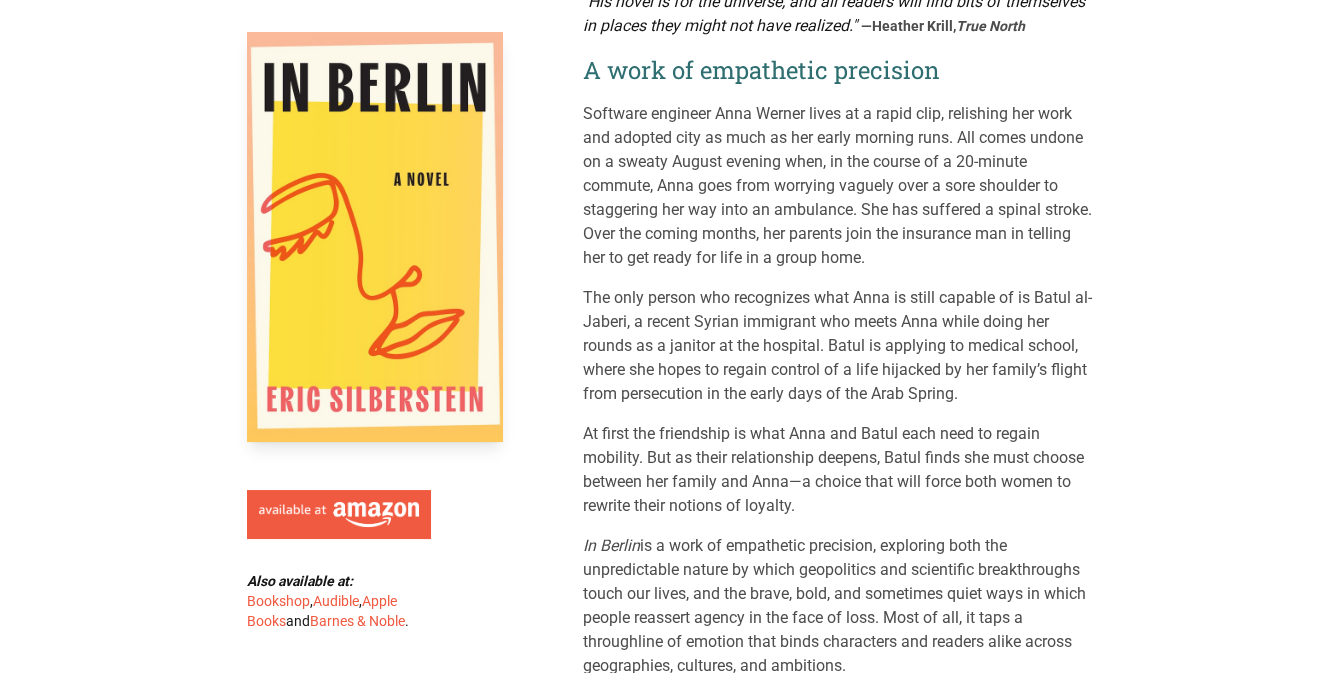 scroll, scrollTop: 0, scrollLeft: 0, axis: both 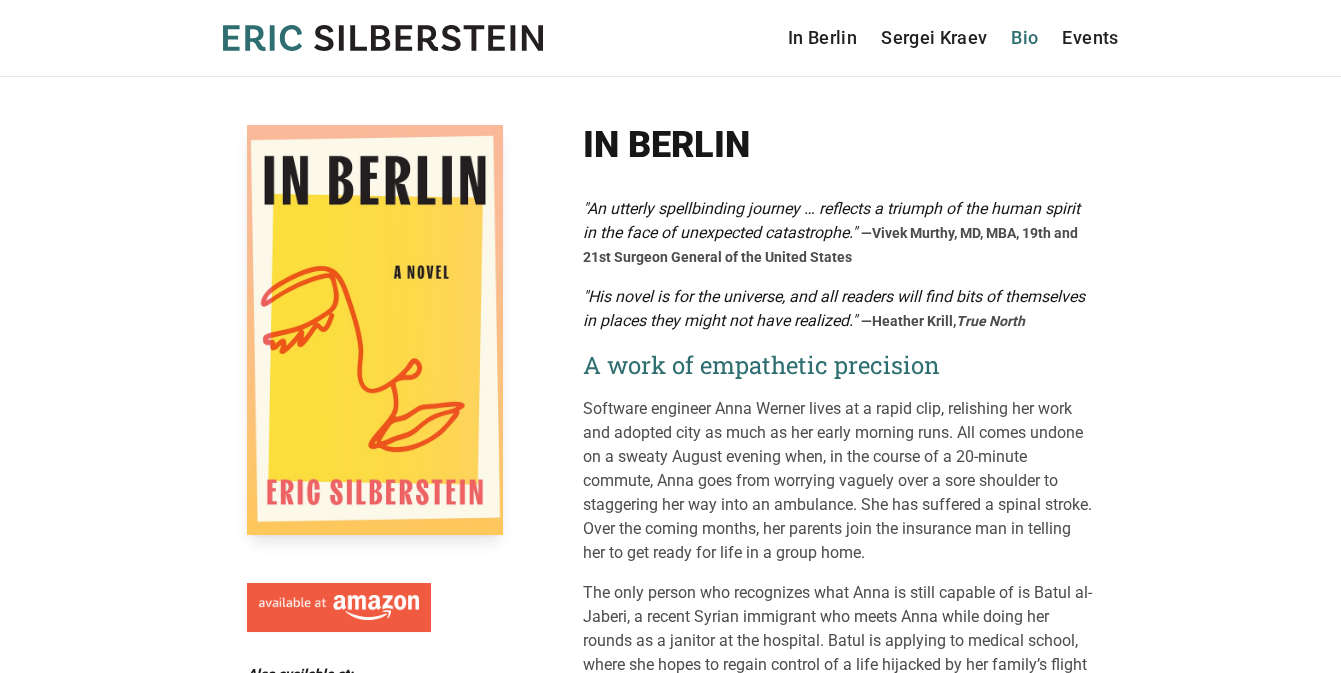 click on "Bio" at bounding box center (1024, 38) 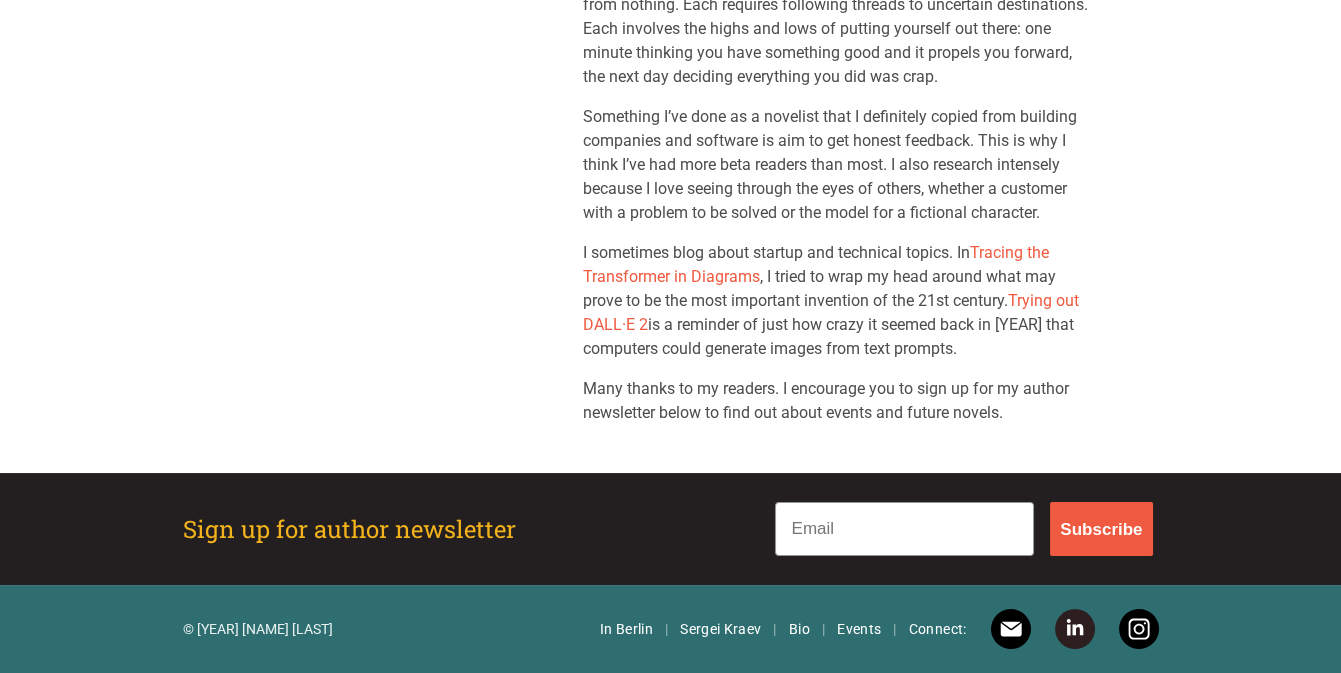 scroll, scrollTop: 0, scrollLeft: 0, axis: both 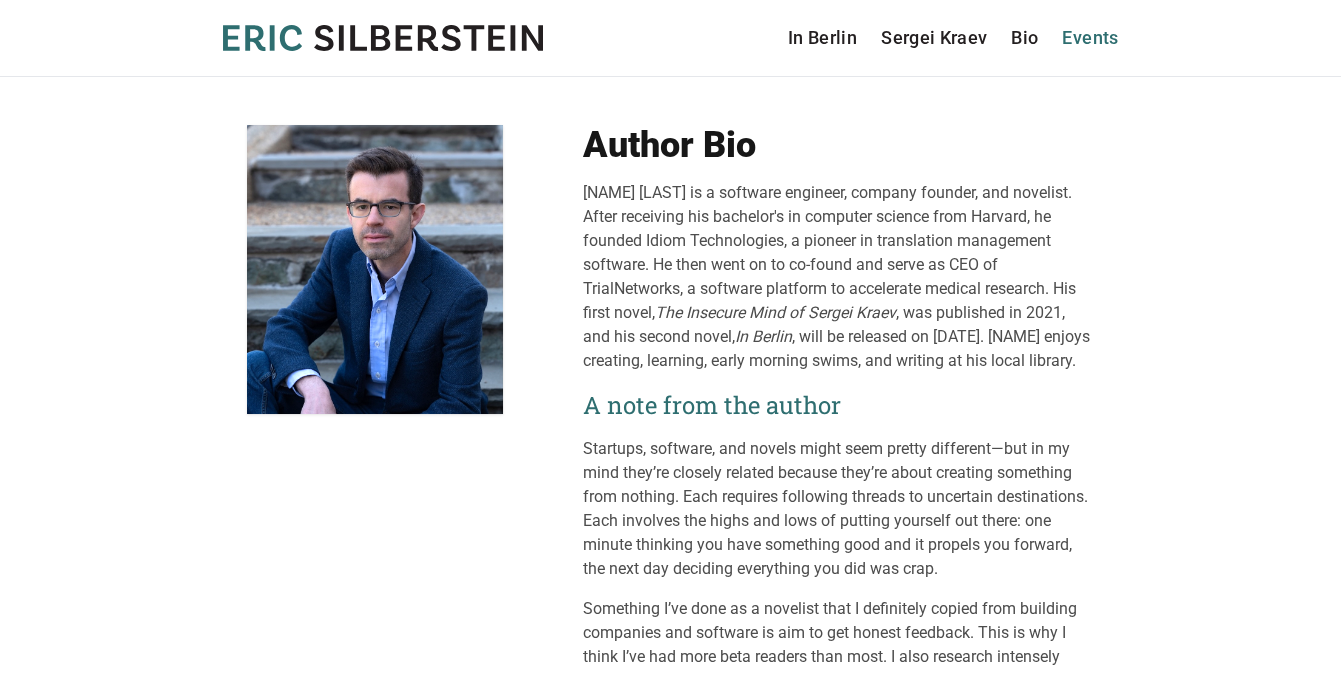 click on "Events" at bounding box center [1090, 38] 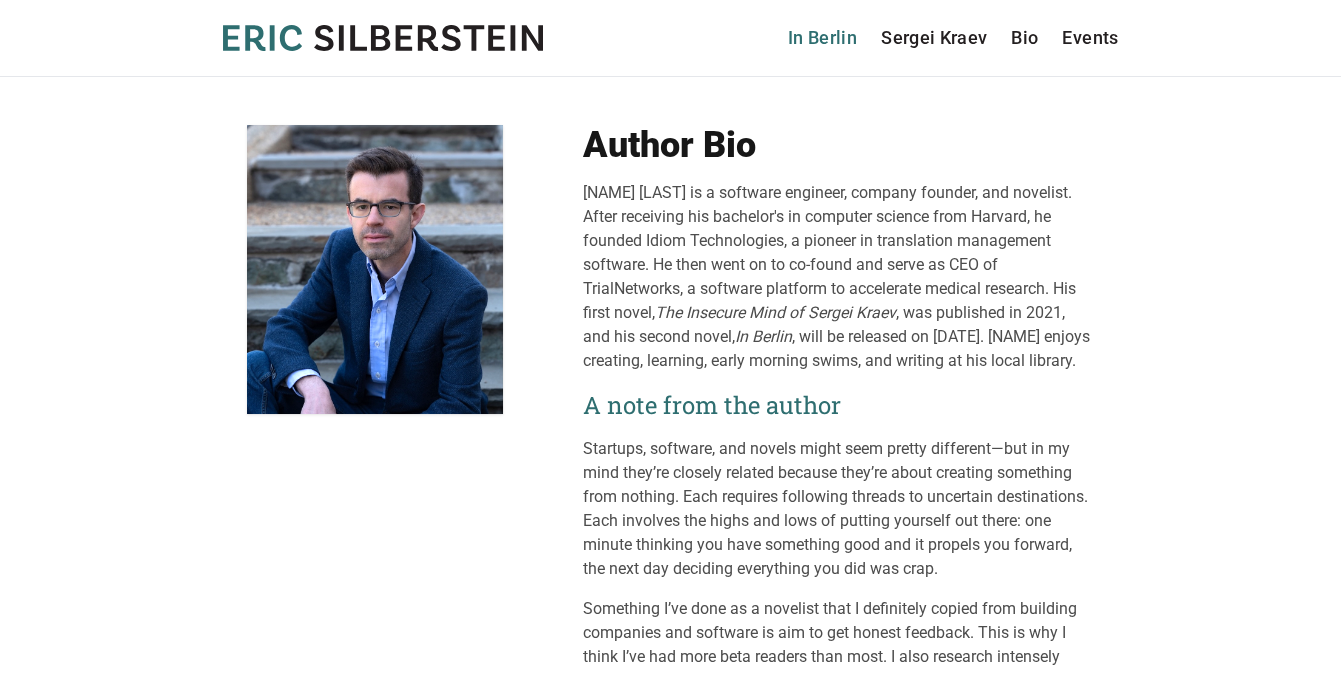 click on "In Berlin" at bounding box center [822, 38] 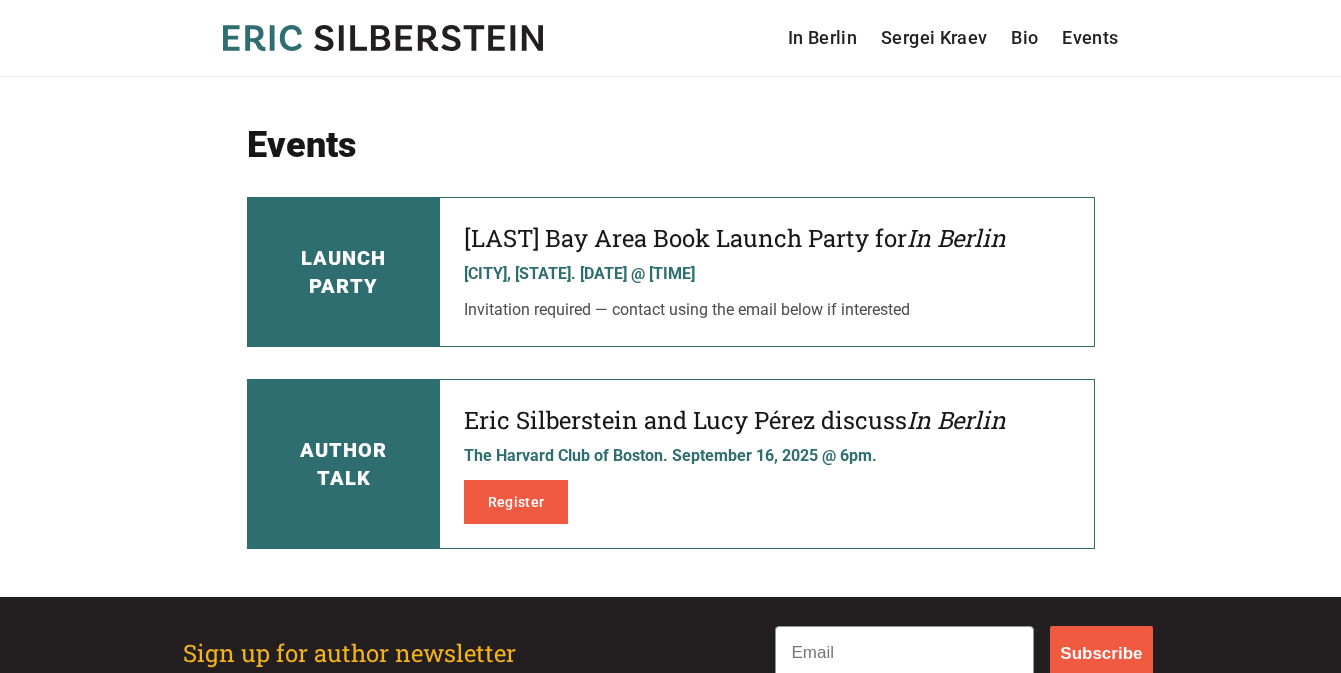 scroll, scrollTop: 0, scrollLeft: 0, axis: both 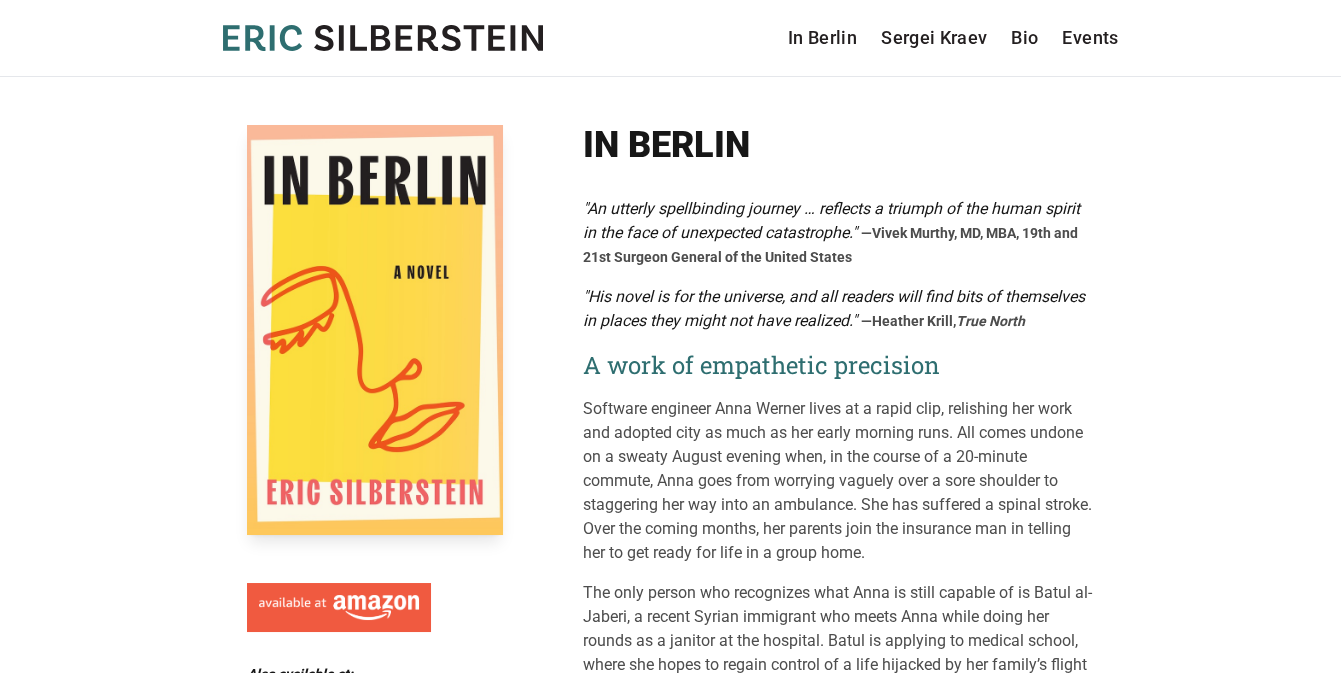 click on "Eric Silberstein" 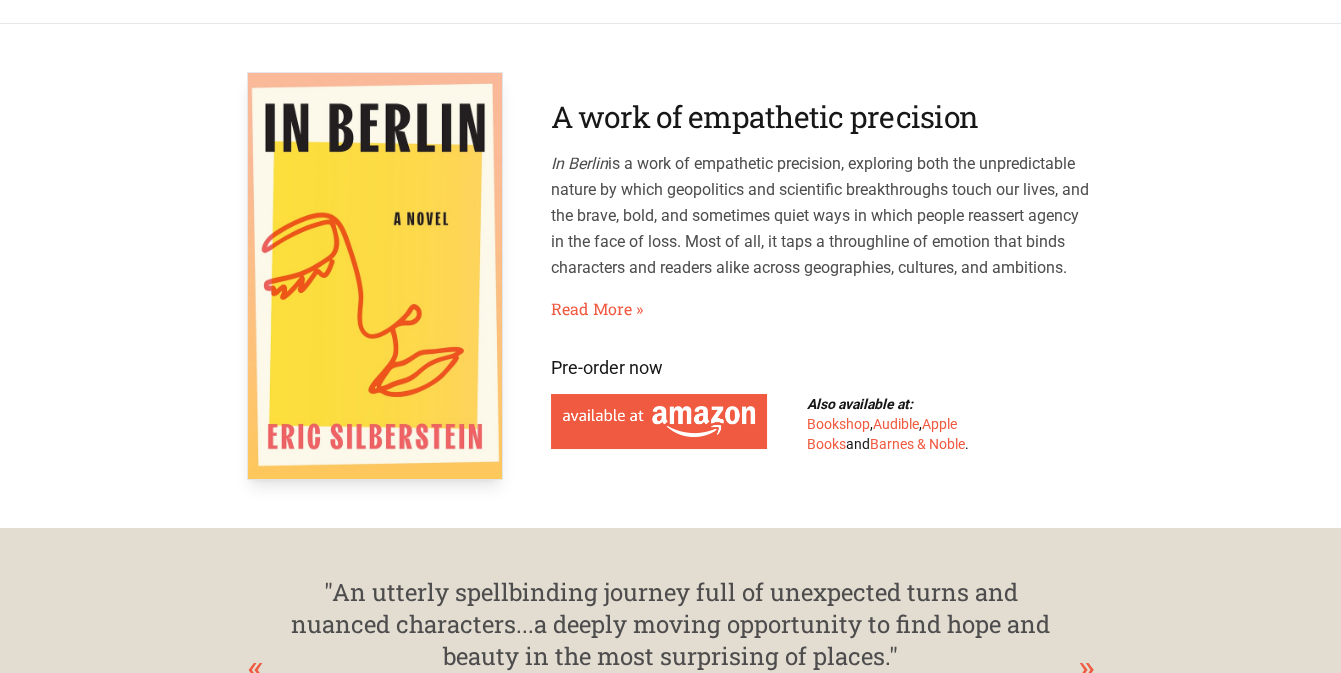 scroll, scrollTop: 0, scrollLeft: 0, axis: both 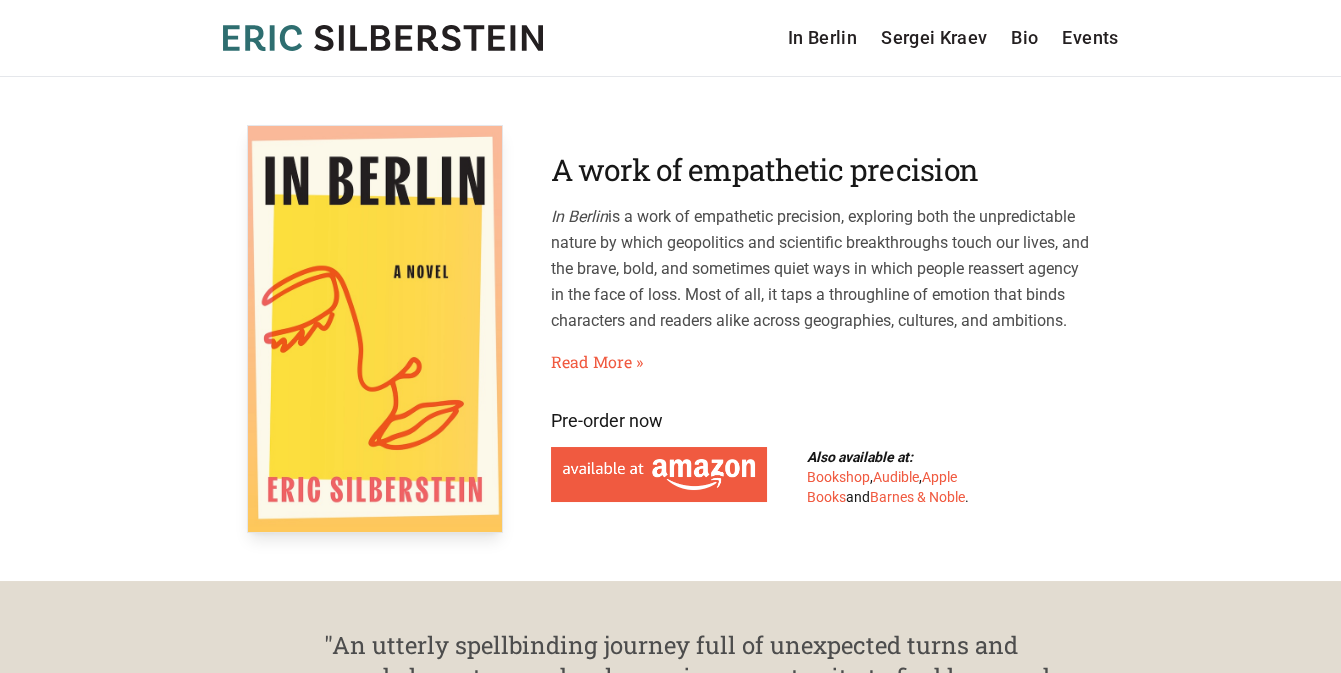 click on "Eric Silberstein" 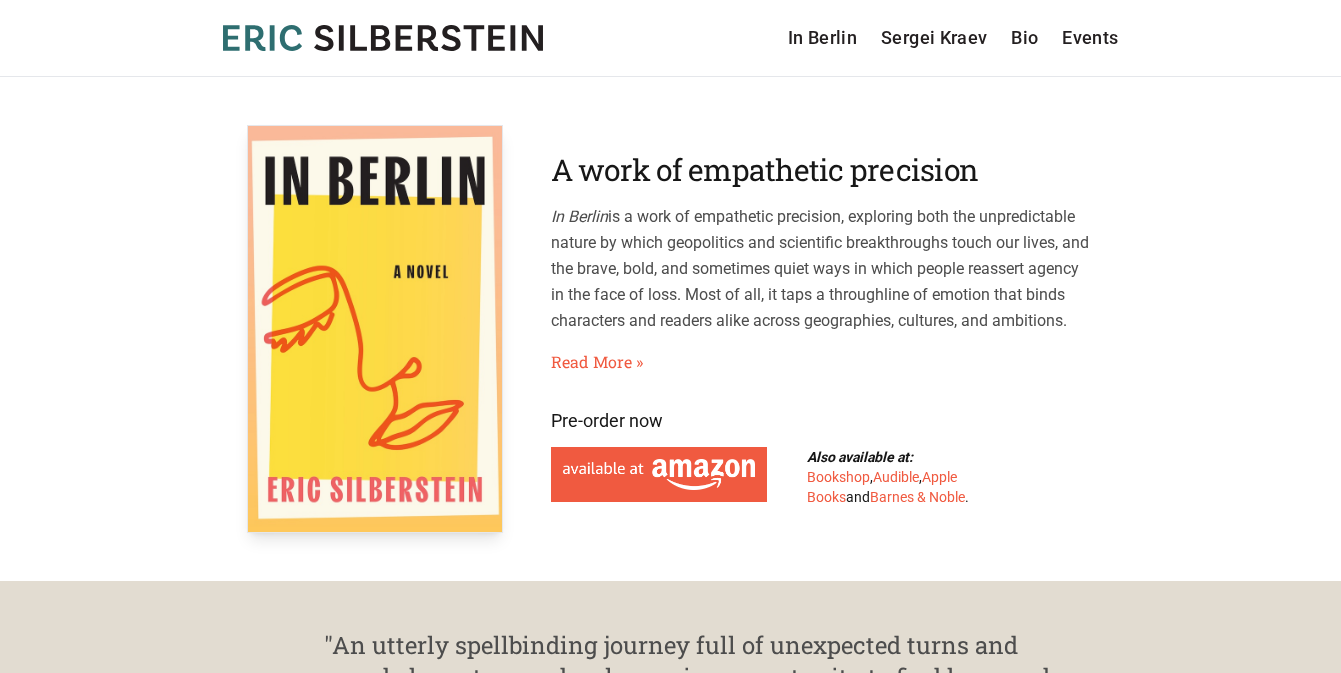 scroll, scrollTop: 0, scrollLeft: 0, axis: both 